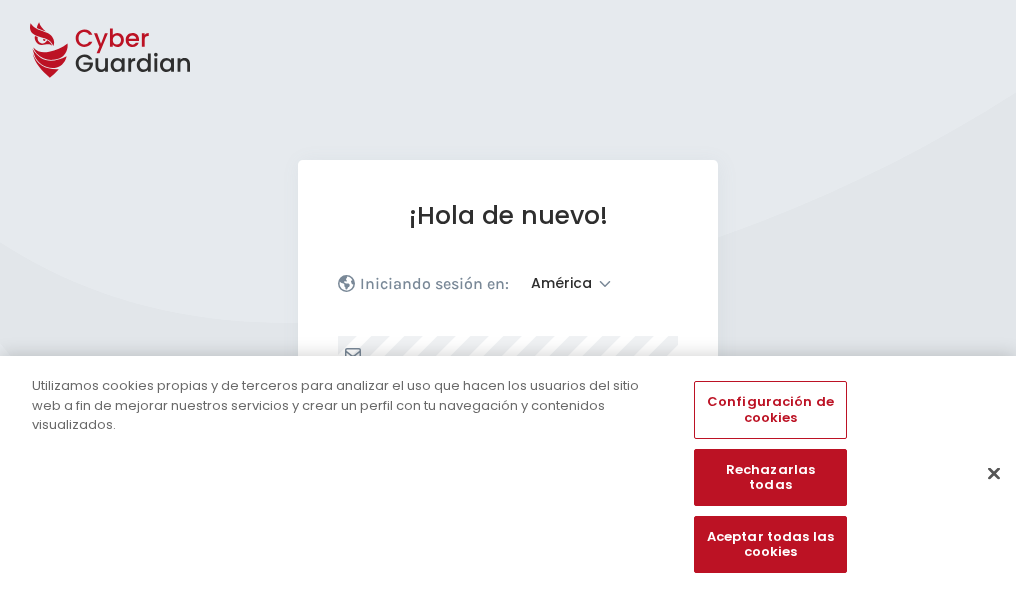 select on "América" 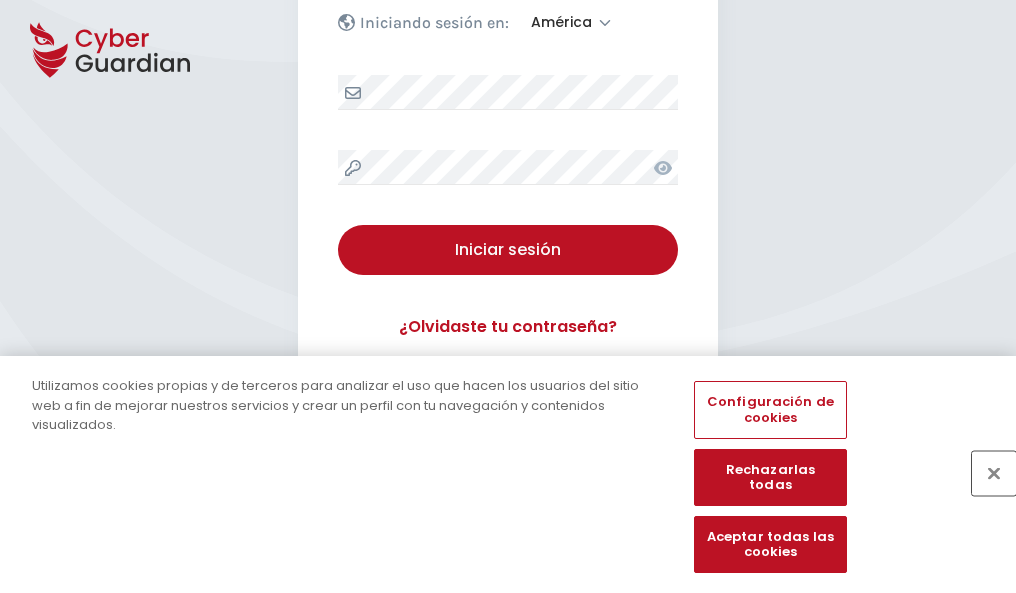 click at bounding box center [994, 473] 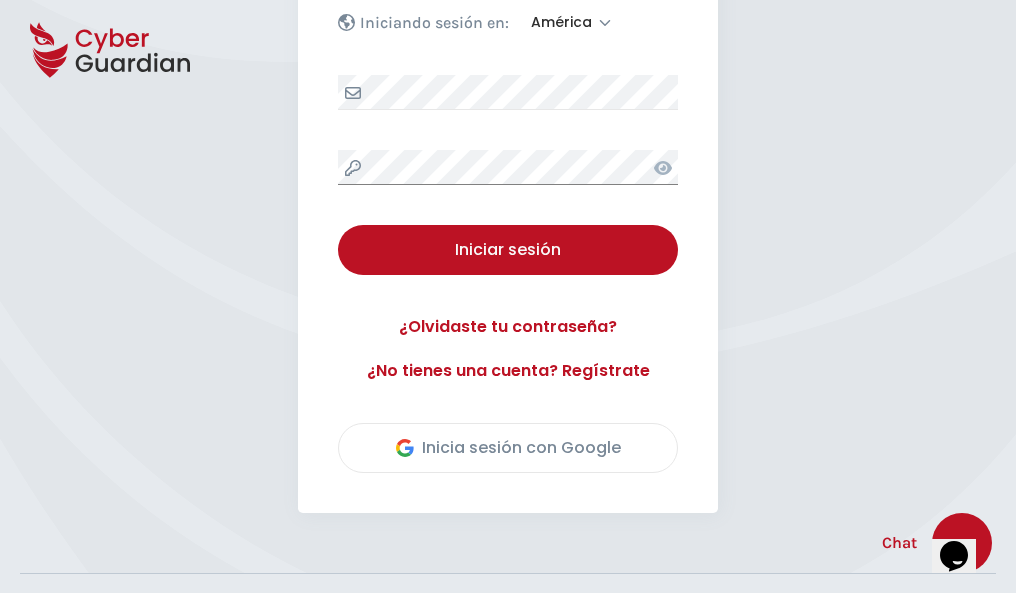 scroll, scrollTop: 454, scrollLeft: 0, axis: vertical 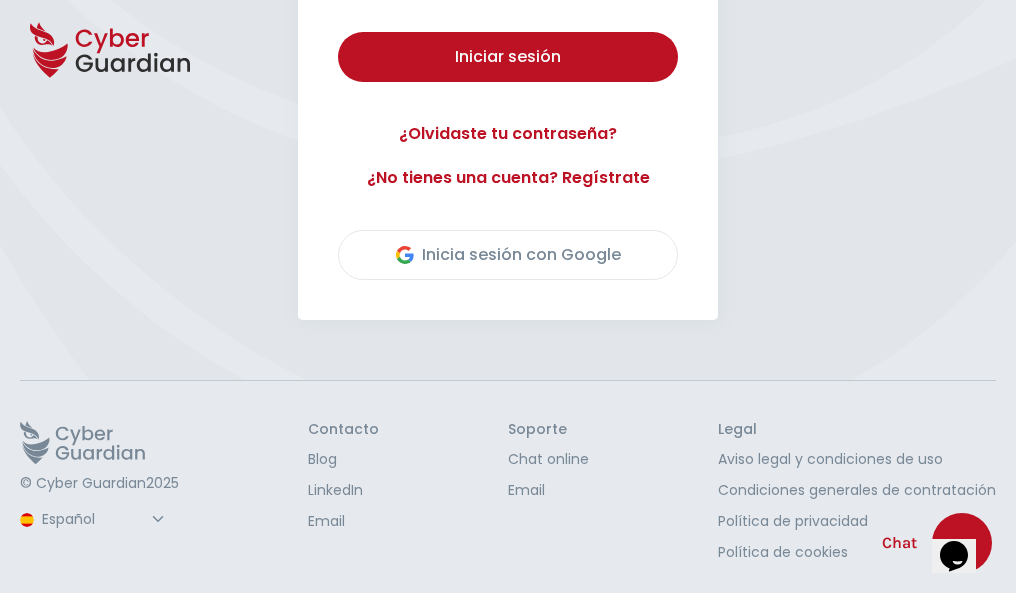 type 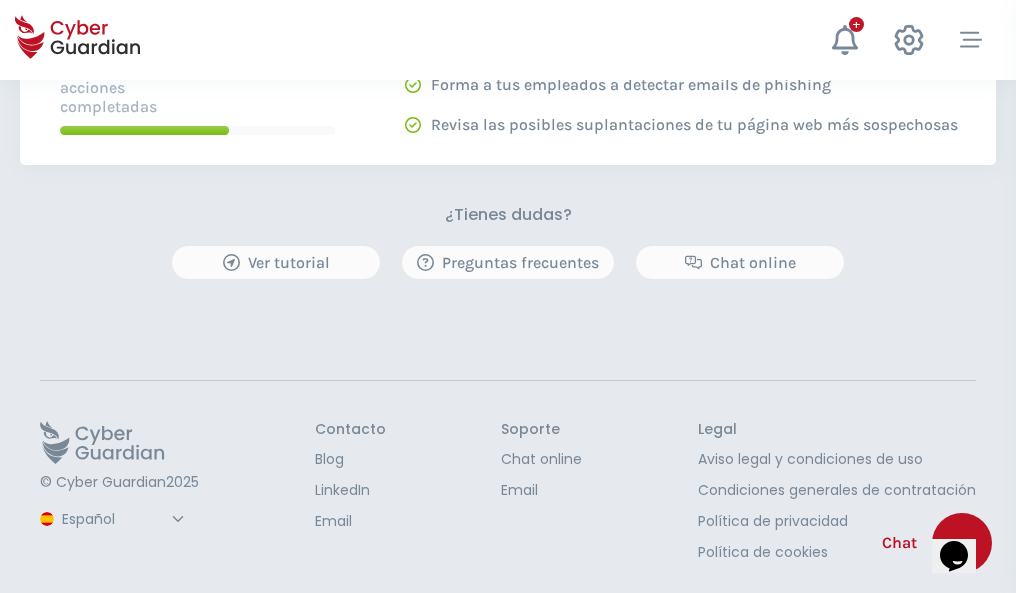 scroll, scrollTop: 0, scrollLeft: 0, axis: both 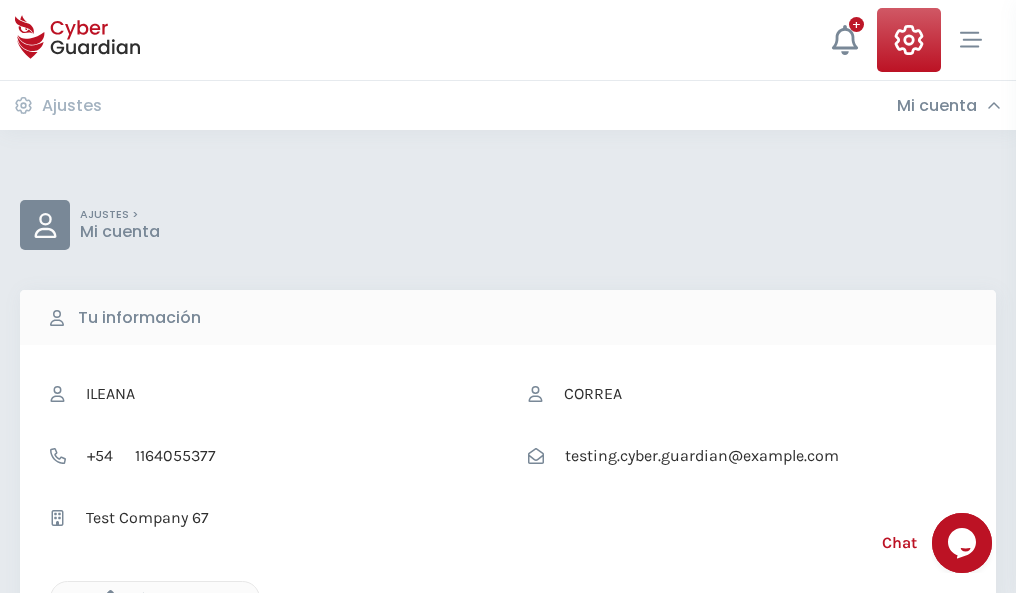 click 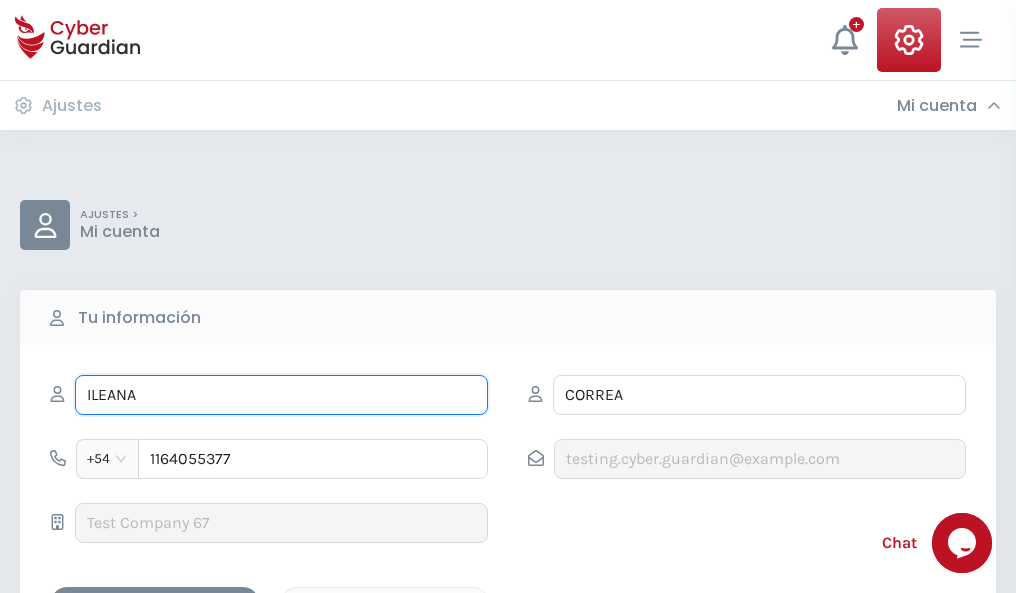 click on "ILEANA" at bounding box center (281, 395) 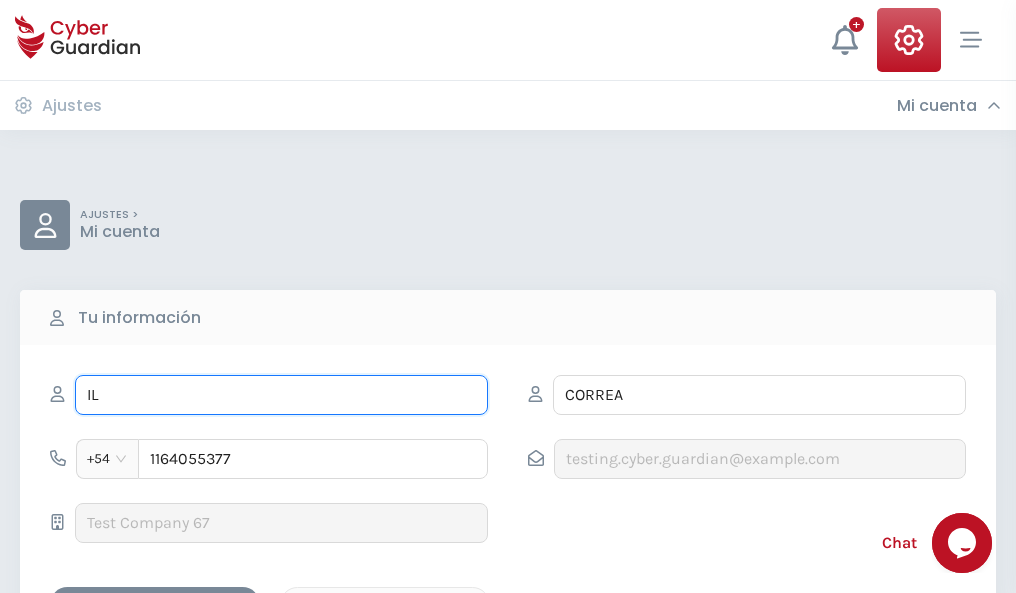 type on "I" 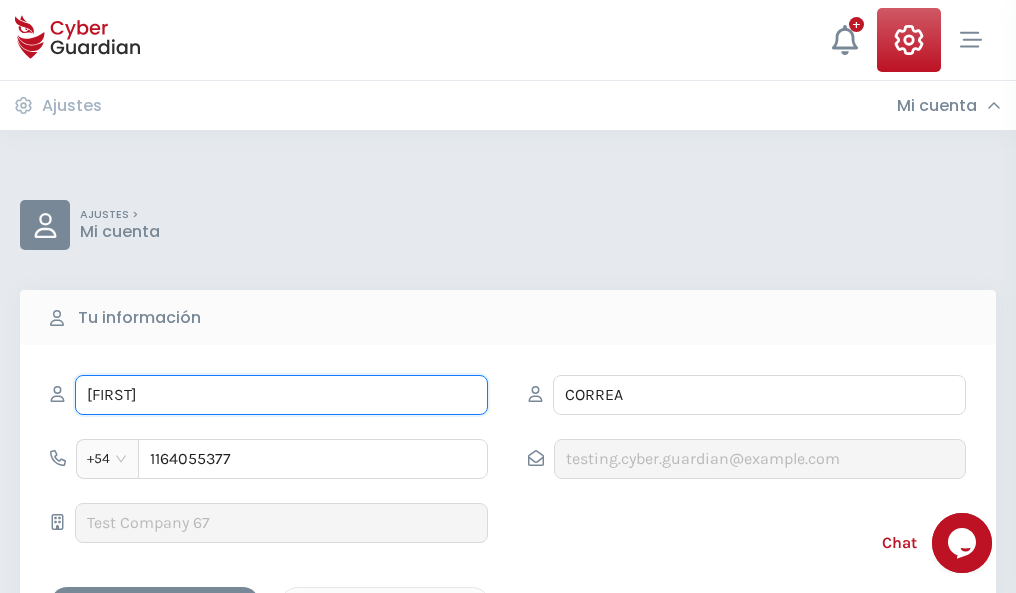 type on "Leocadia" 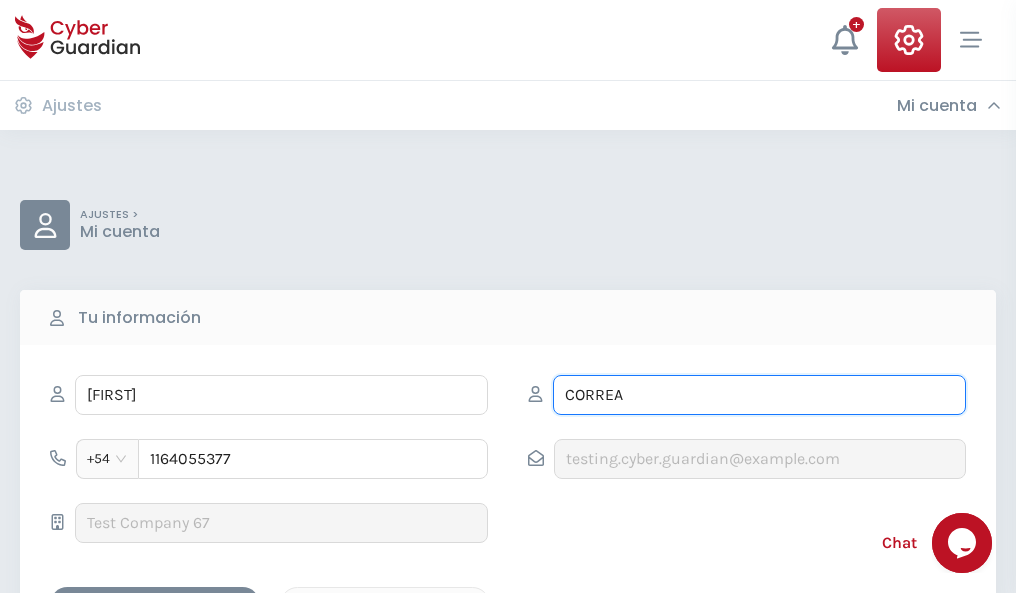 click on "CORREA" at bounding box center (759, 395) 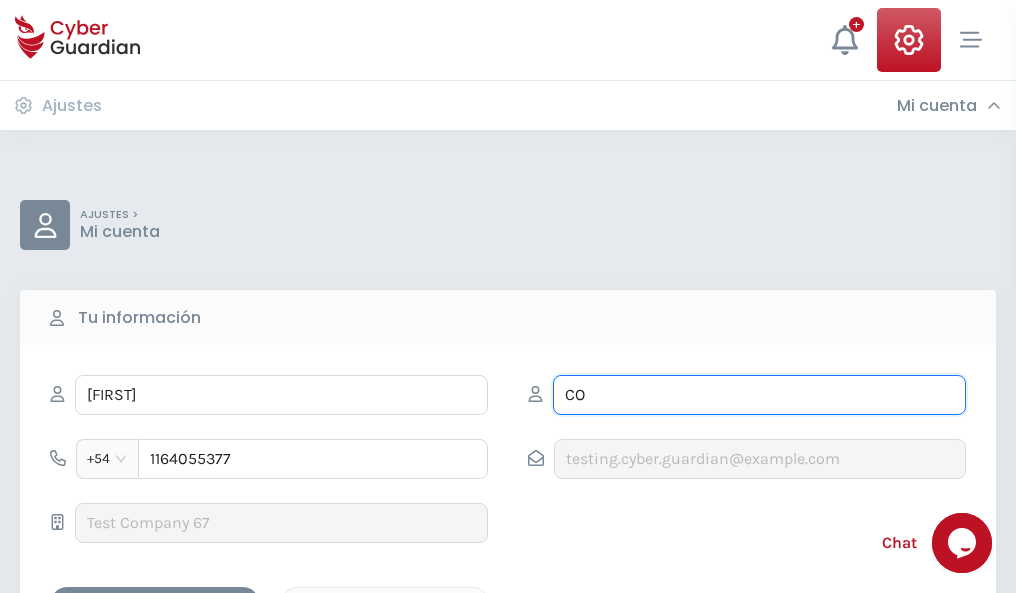 type on "C" 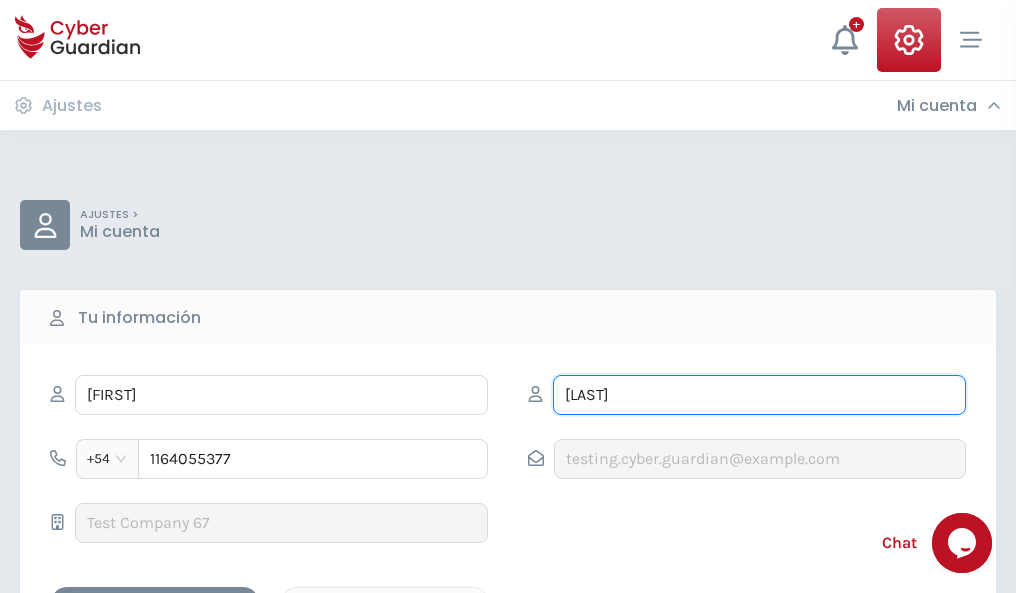 type on "Campoy" 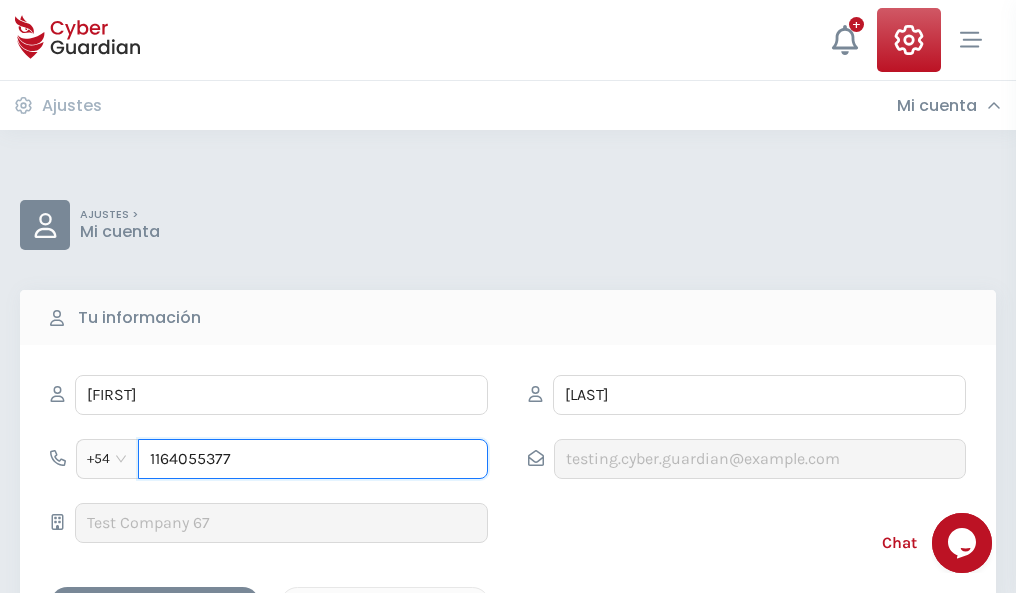 click on "1164055377" at bounding box center [313, 459] 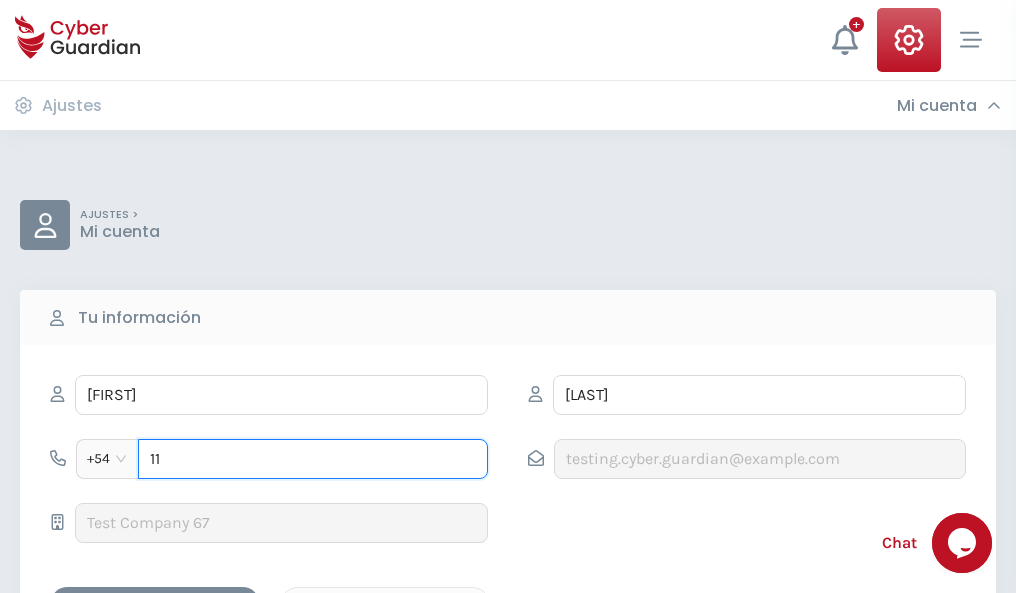 type on "1" 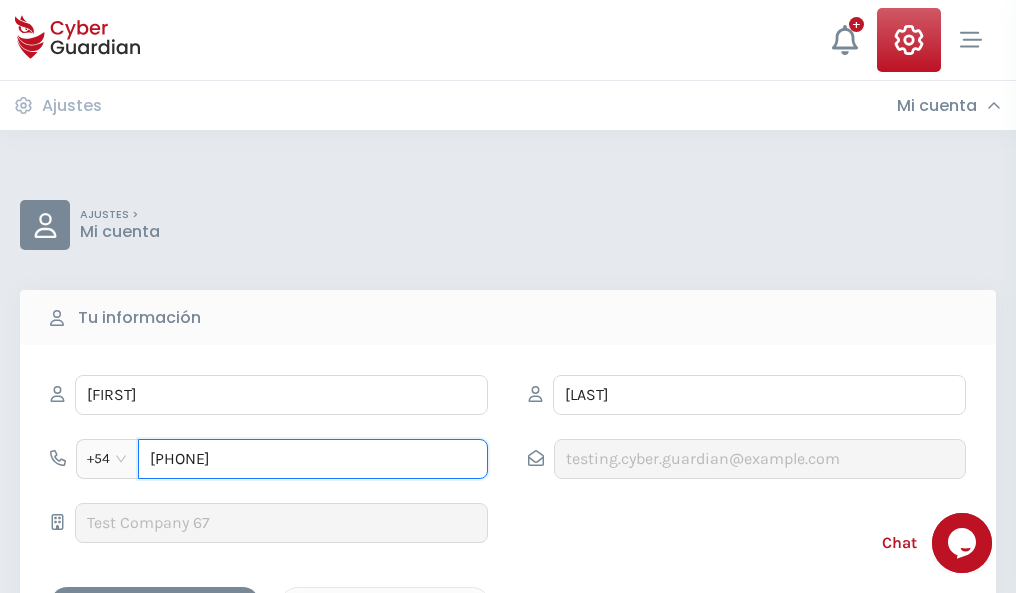 type on "4806398902" 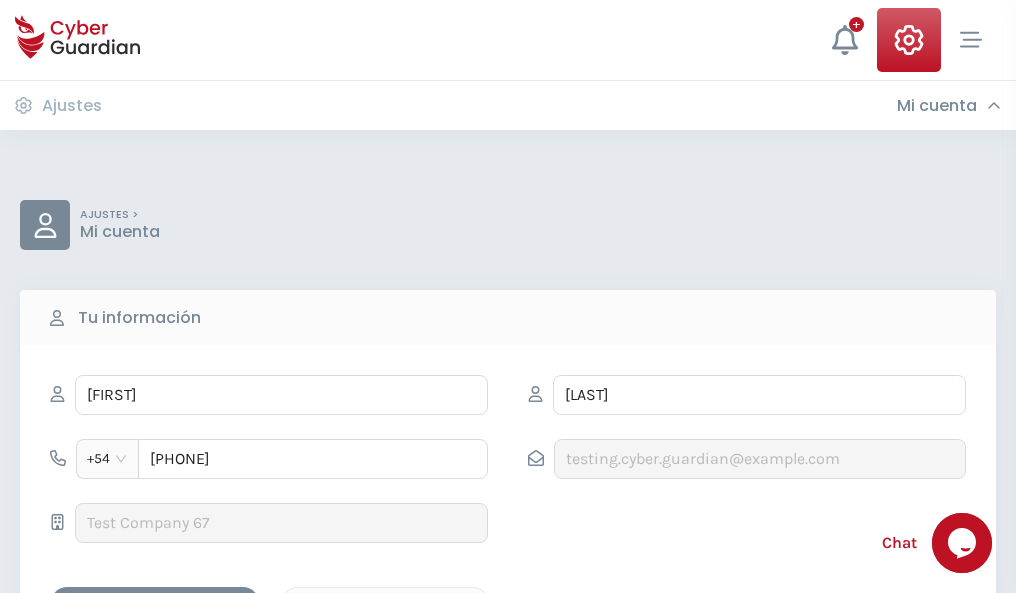 click on "Cancelar" at bounding box center [385, 604] 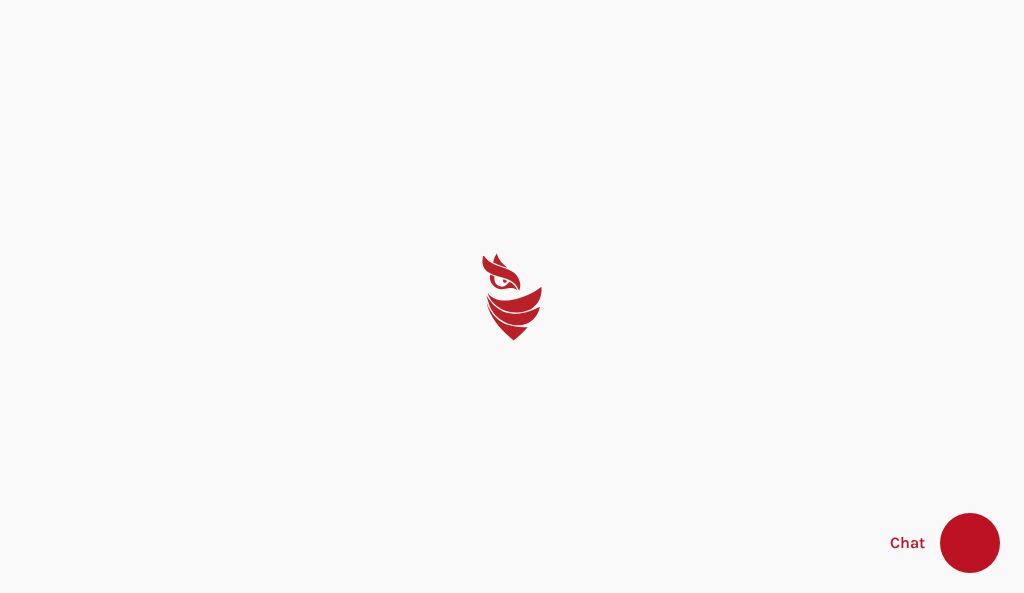 scroll, scrollTop: 0, scrollLeft: 0, axis: both 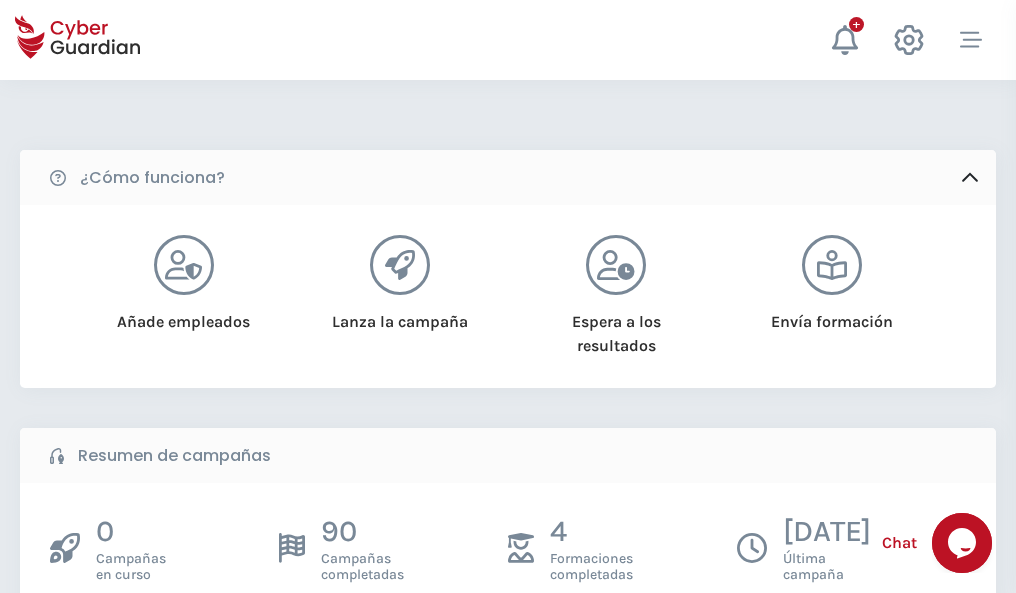click on "Crear una campaña" at bounding box center [155, 645] 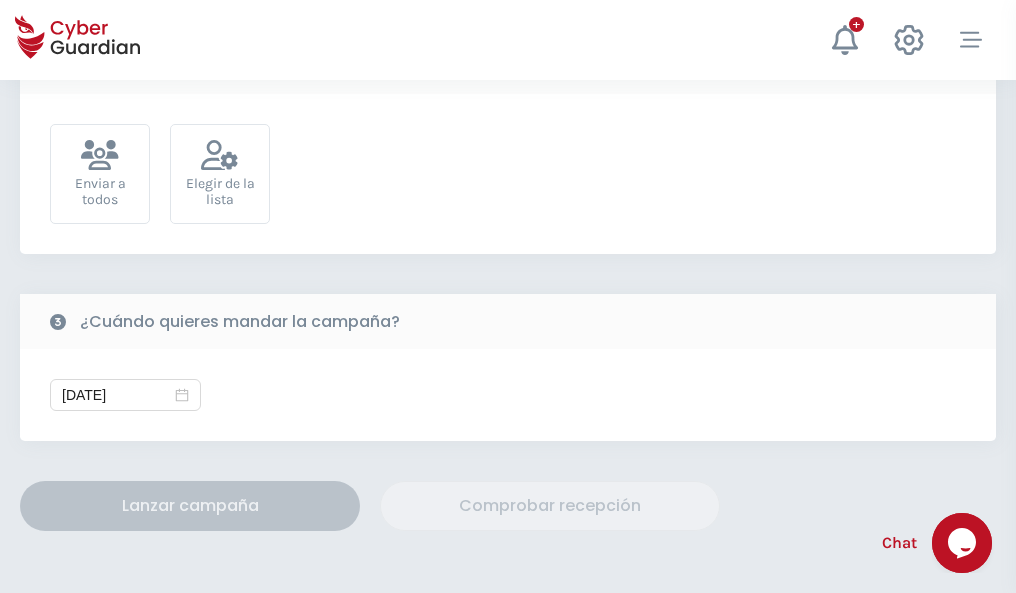 scroll, scrollTop: 732, scrollLeft: 0, axis: vertical 